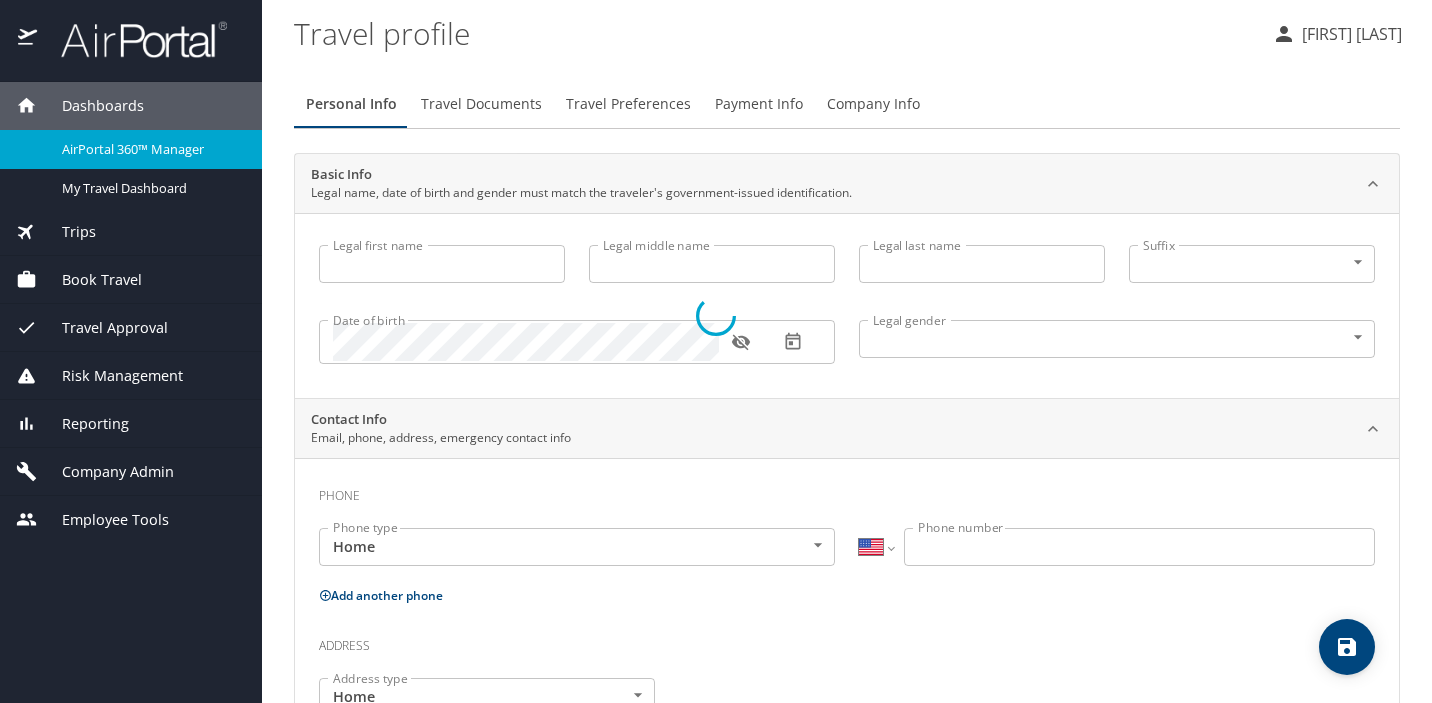 select on "US" 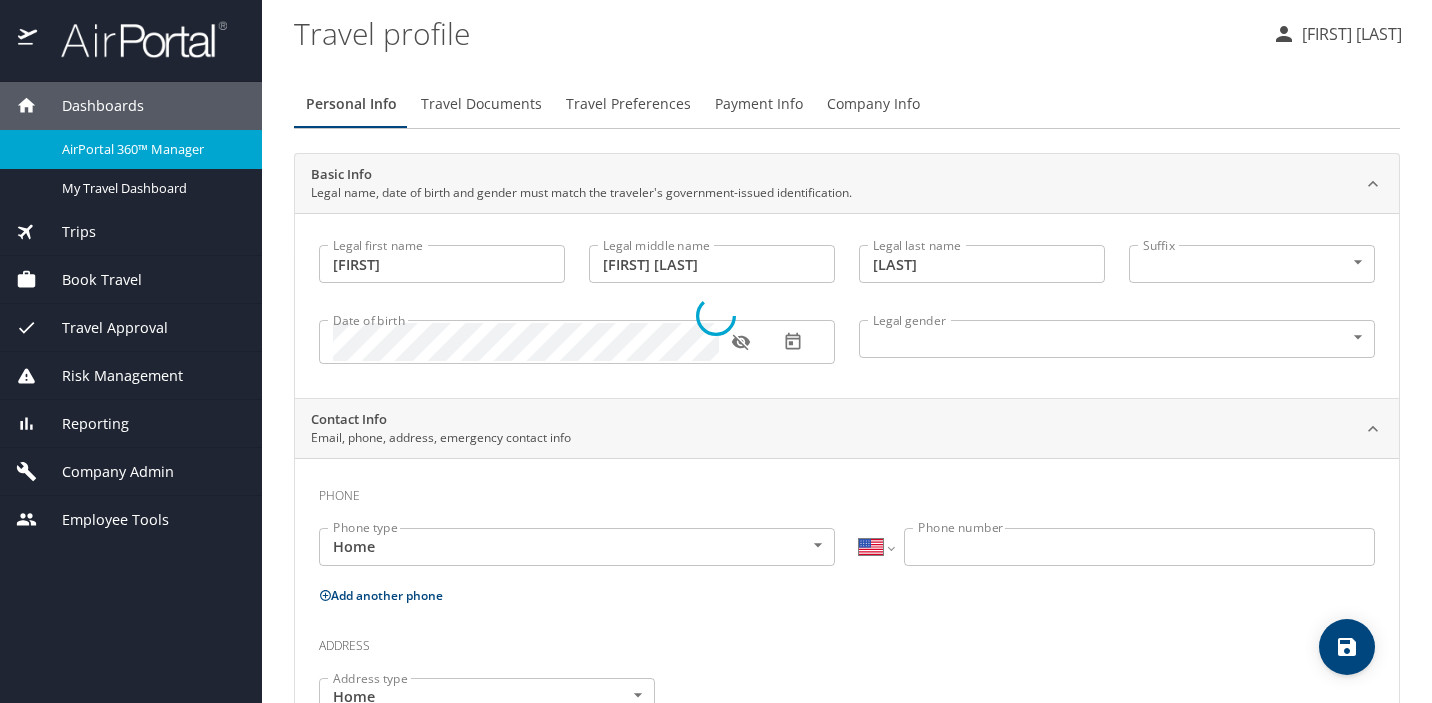 select on "US" 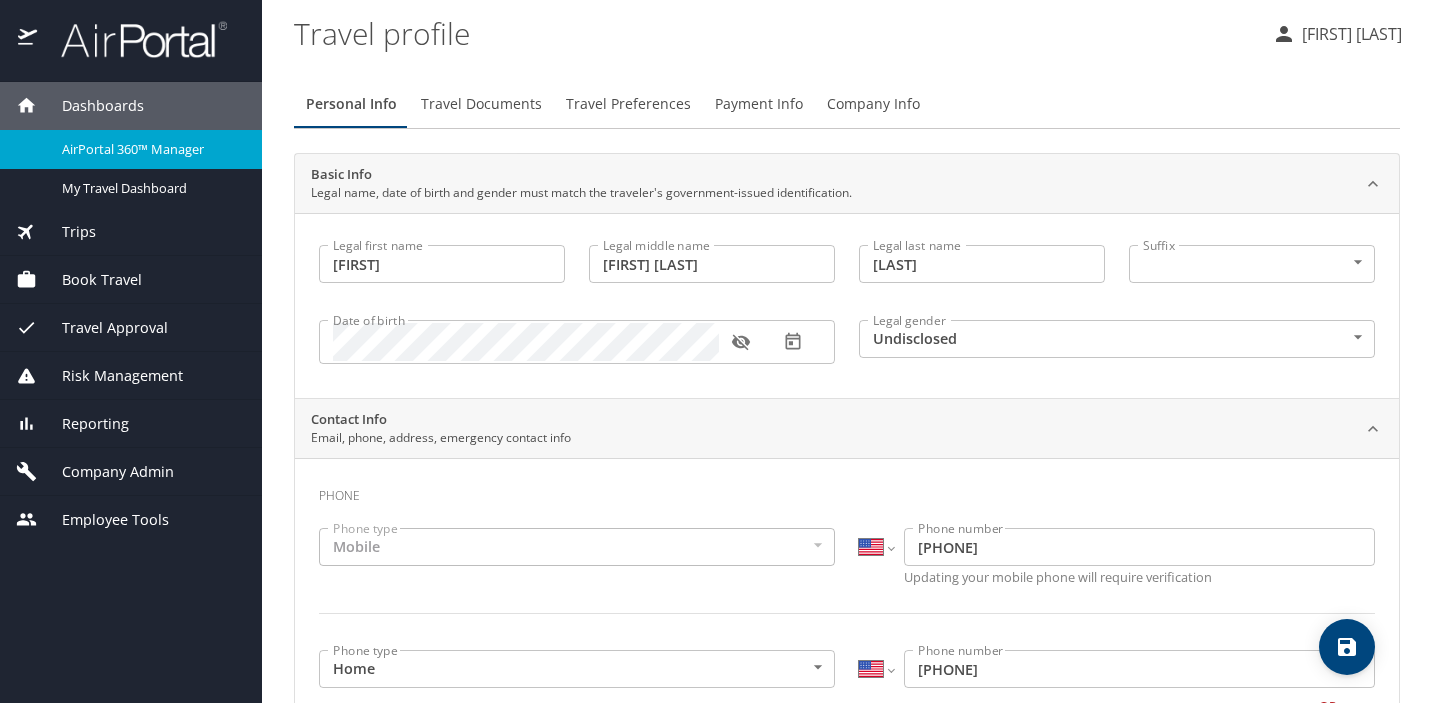 click on "Book Travel" at bounding box center (131, 280) 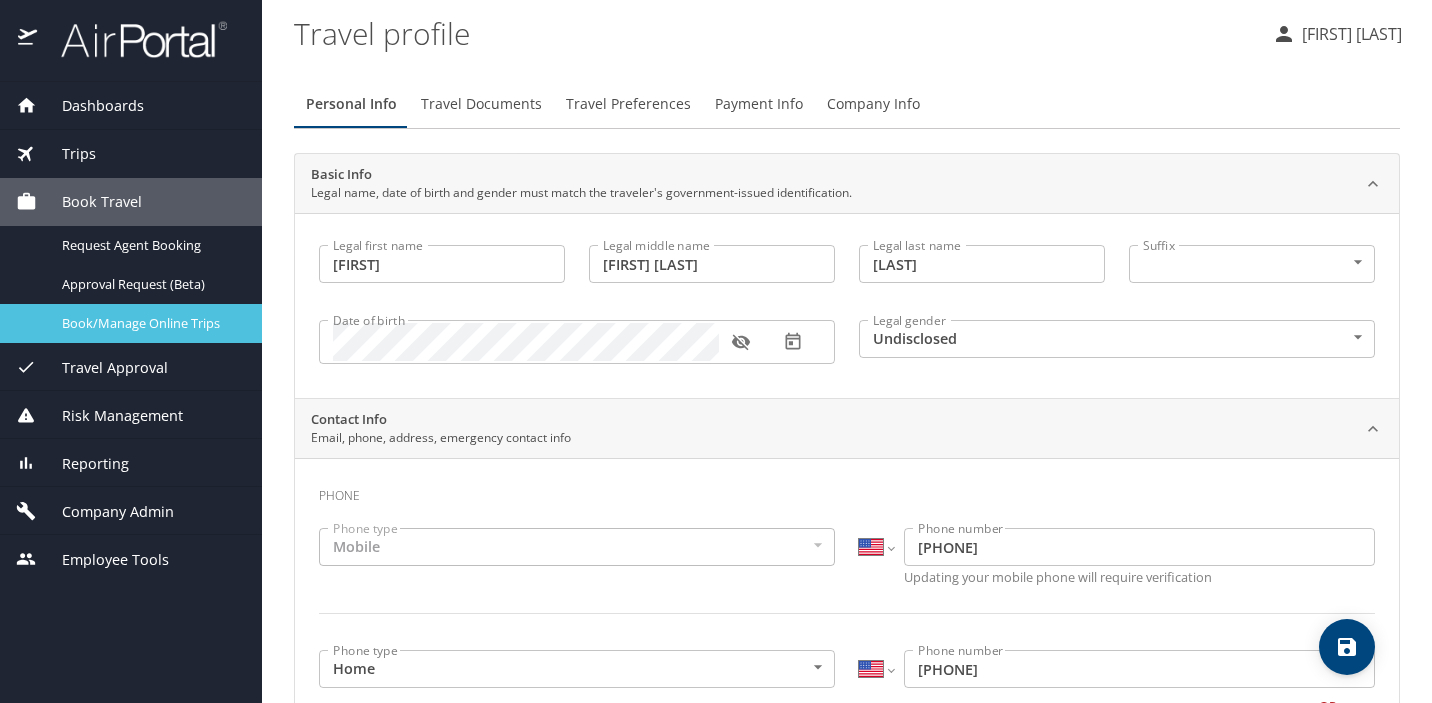 click on "Book/Manage Online Trips" at bounding box center [150, 323] 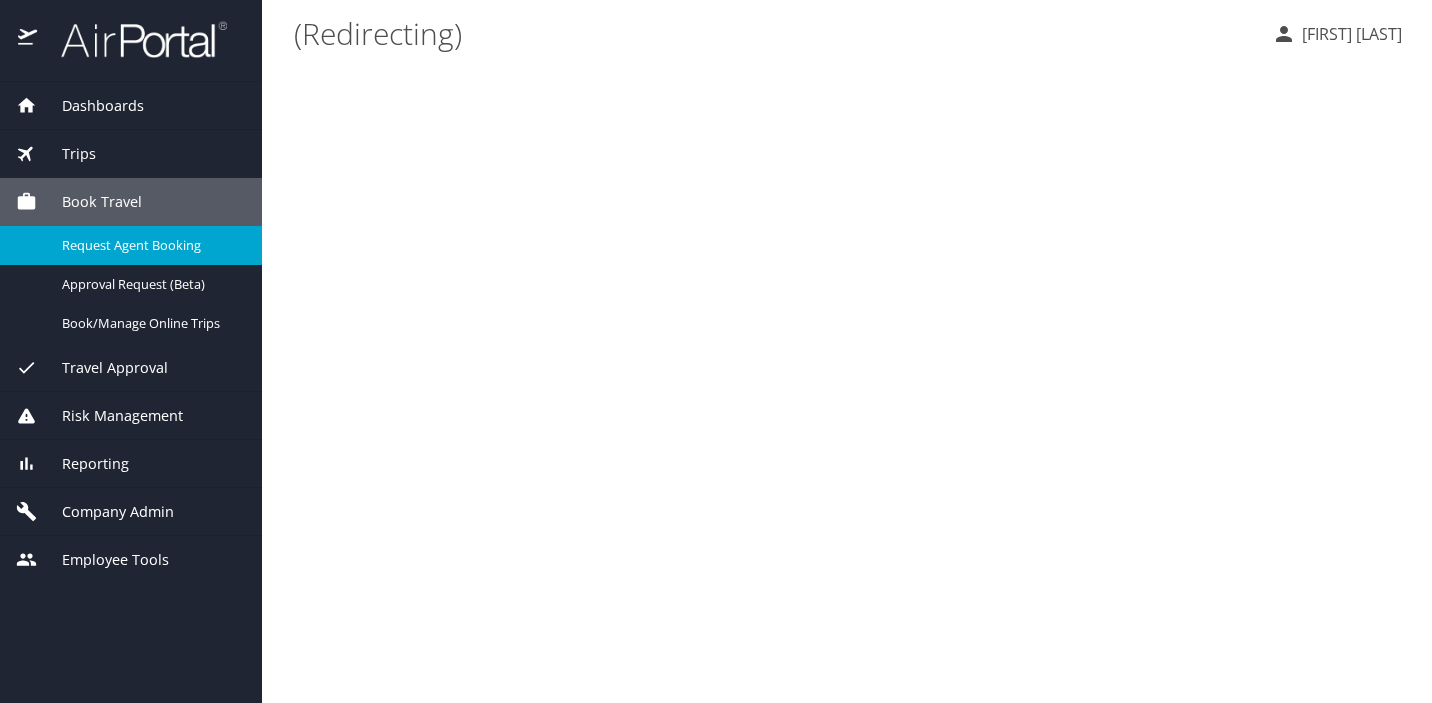 scroll, scrollTop: 0, scrollLeft: 0, axis: both 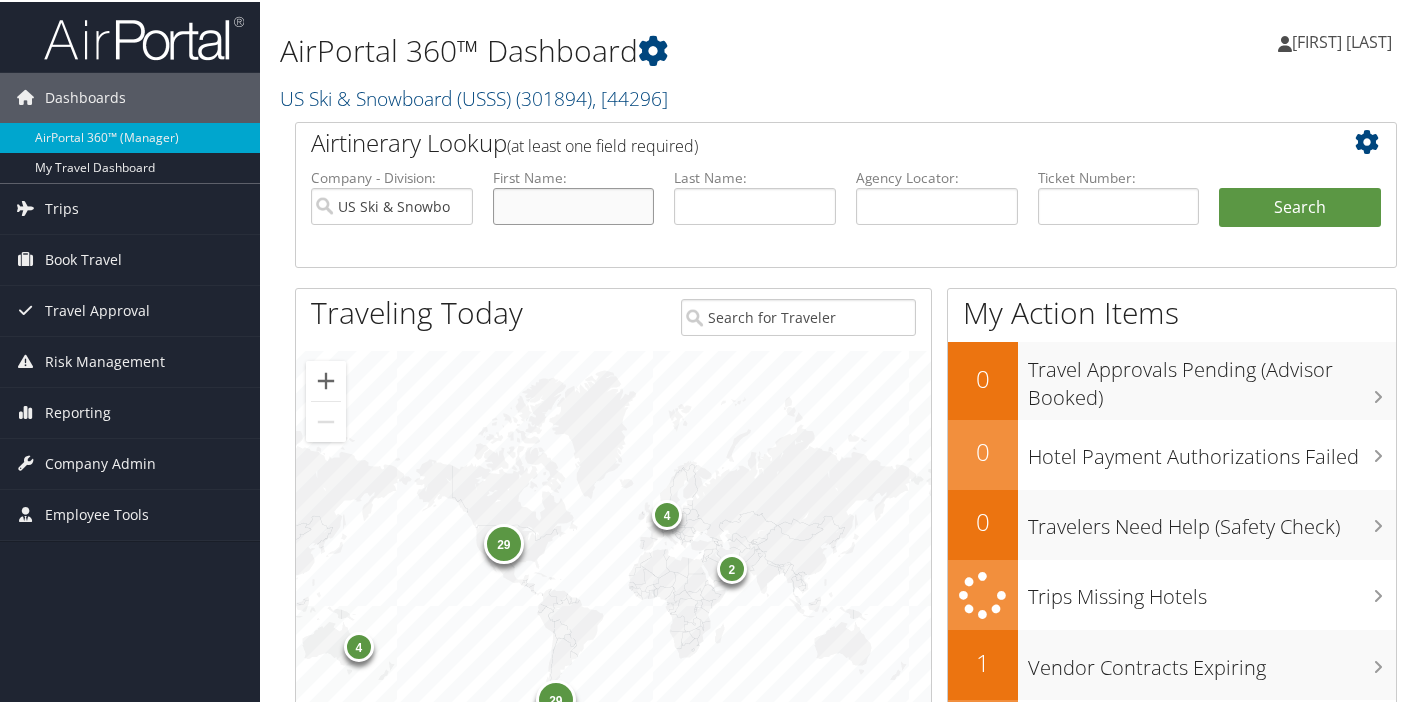 click at bounding box center (574, 204) 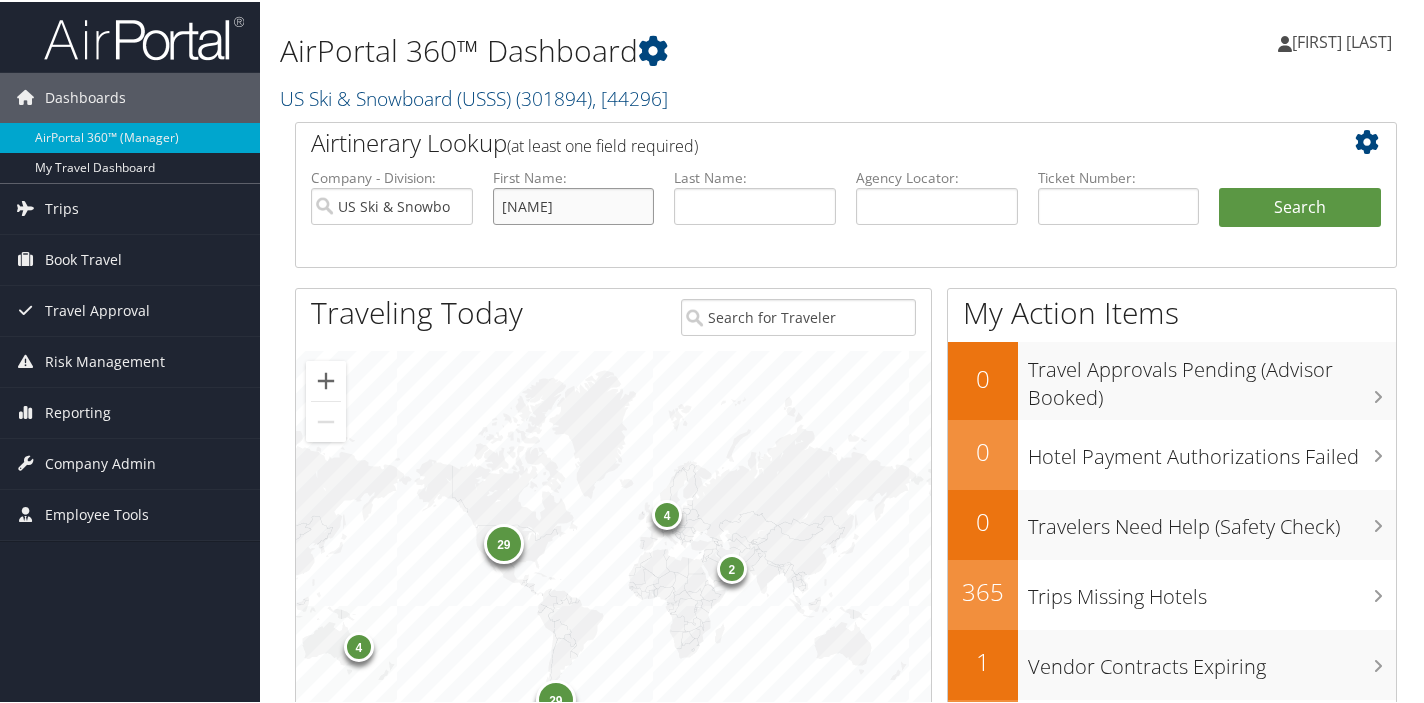 type on "[FIRST]" 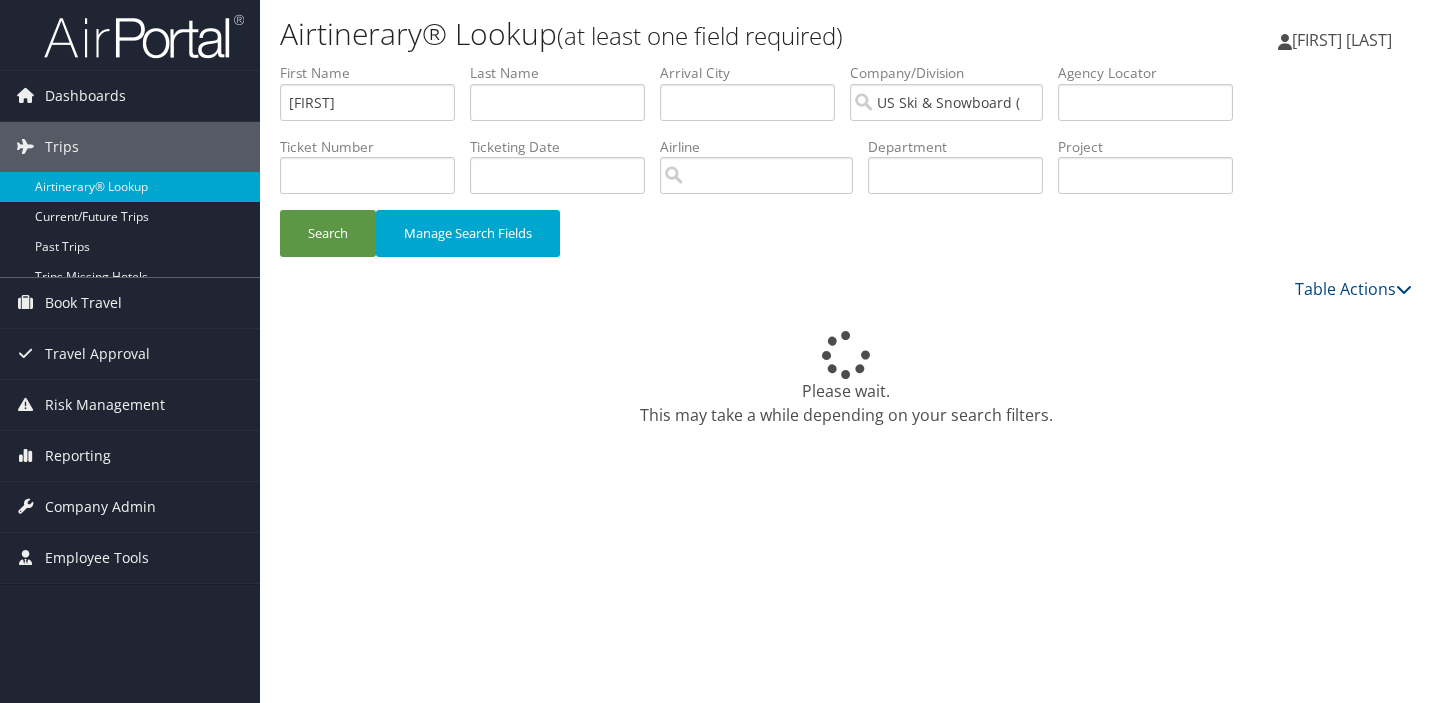 scroll, scrollTop: 0, scrollLeft: 0, axis: both 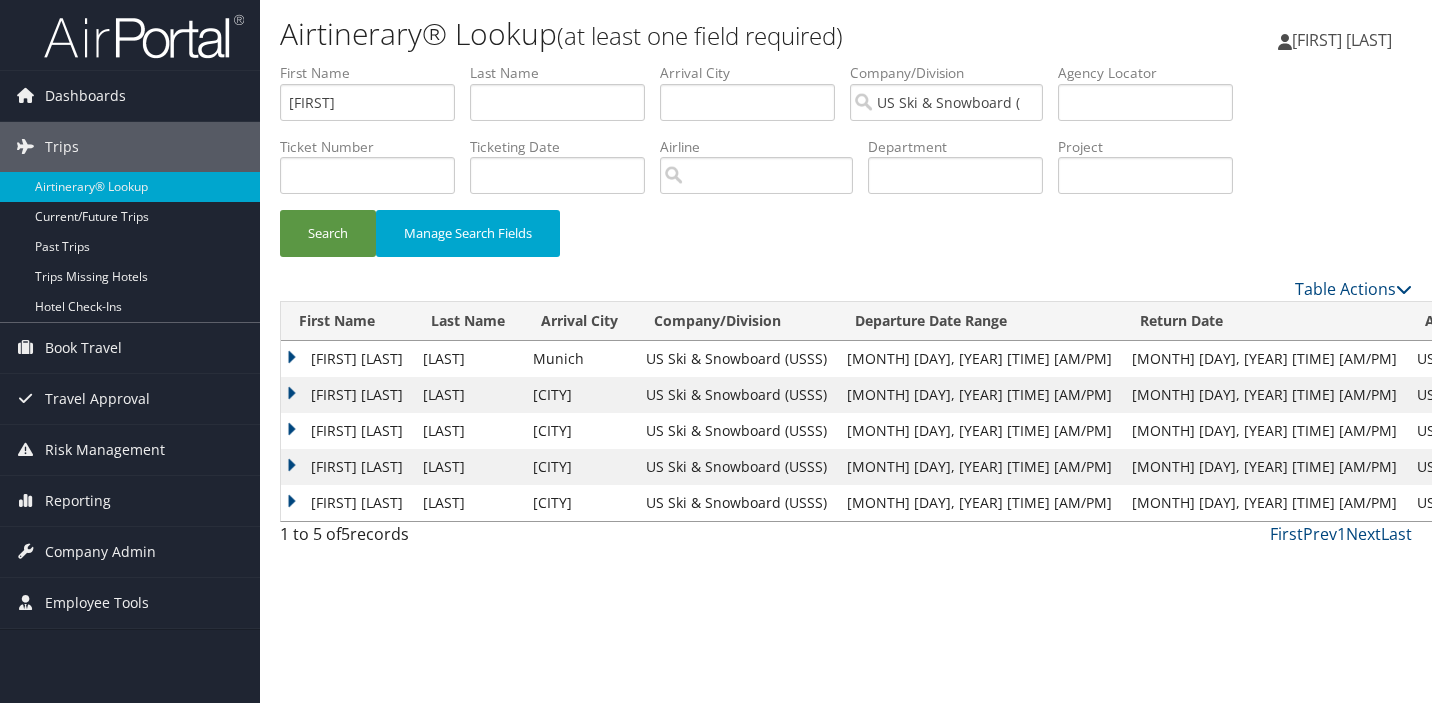 click on "HUGH WALTER" at bounding box center [347, 395] 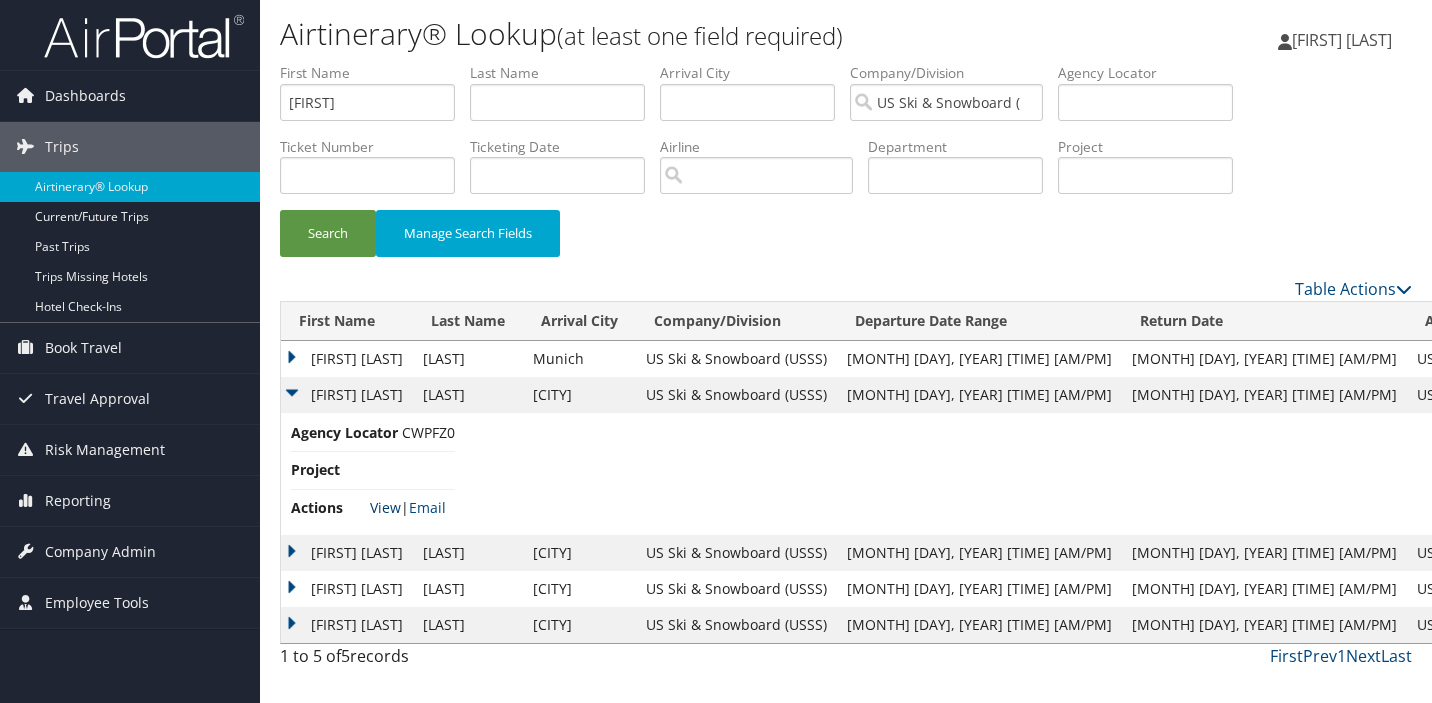 click on "View" at bounding box center (385, 507) 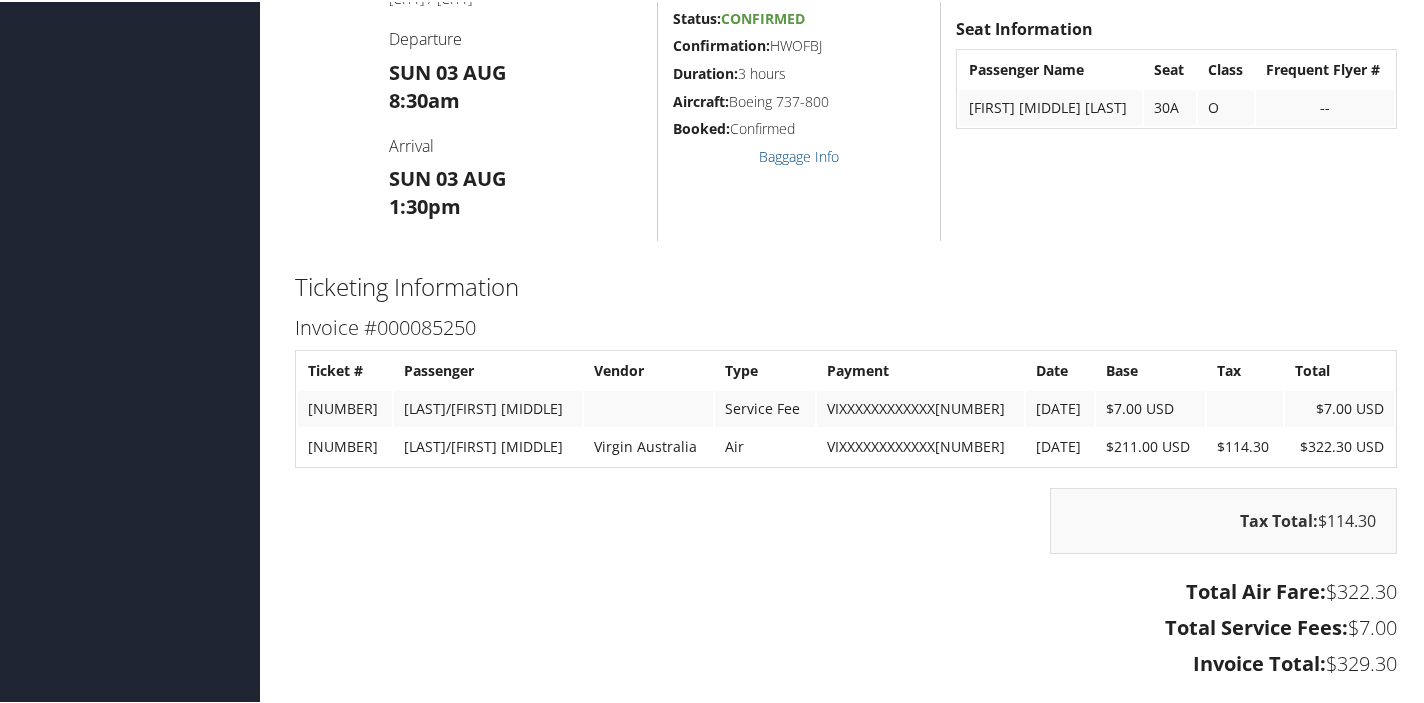 scroll, scrollTop: 769, scrollLeft: 0, axis: vertical 